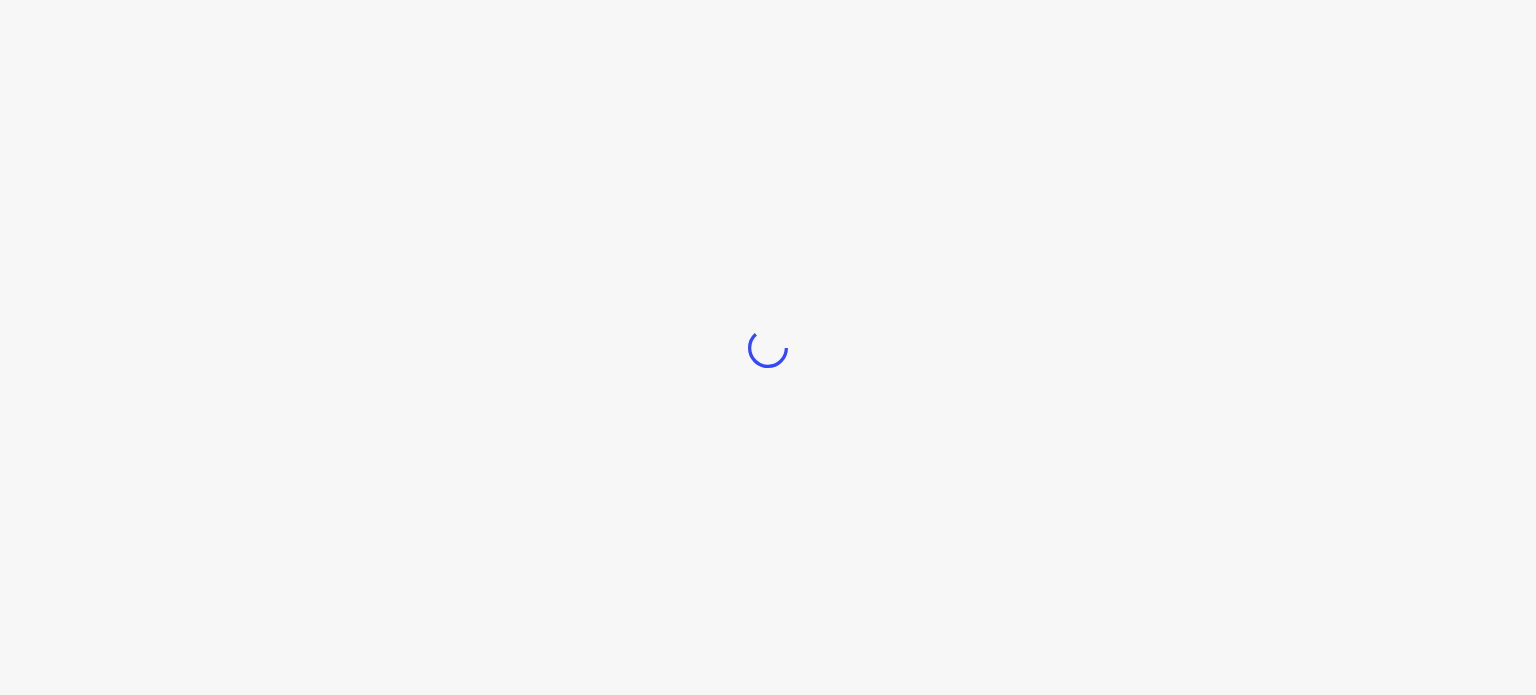 scroll, scrollTop: 0, scrollLeft: 0, axis: both 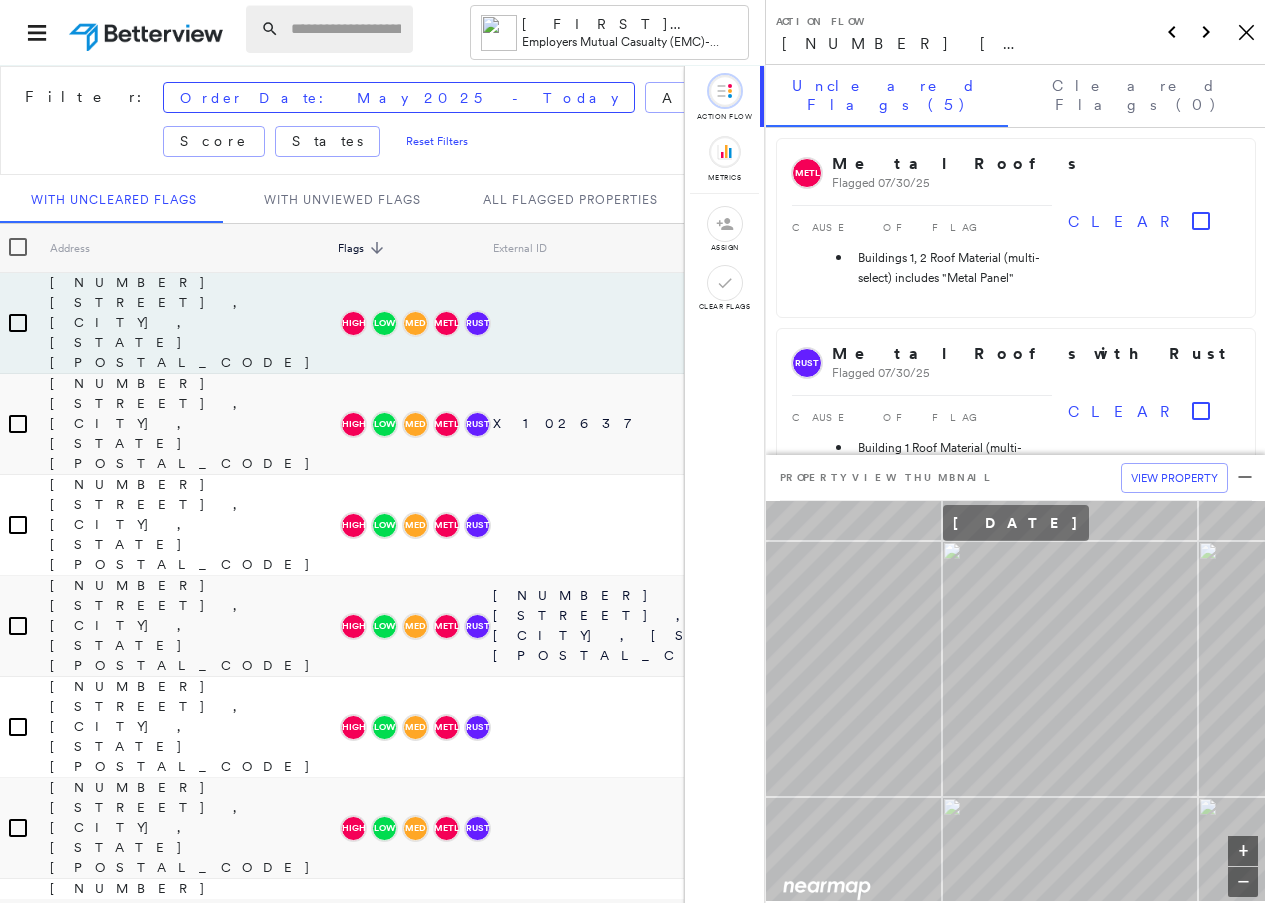 click at bounding box center (346, 29) 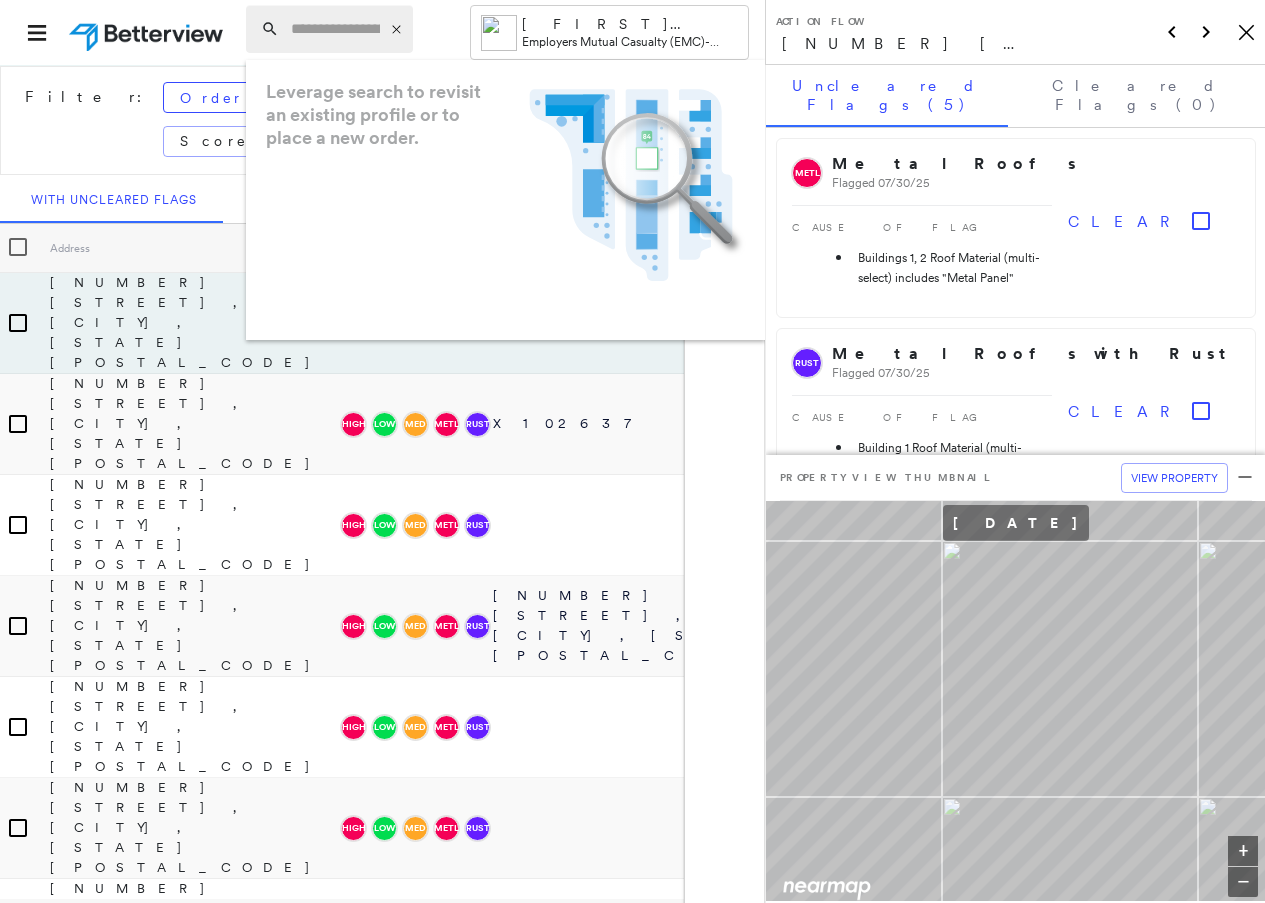 paste on "**********" 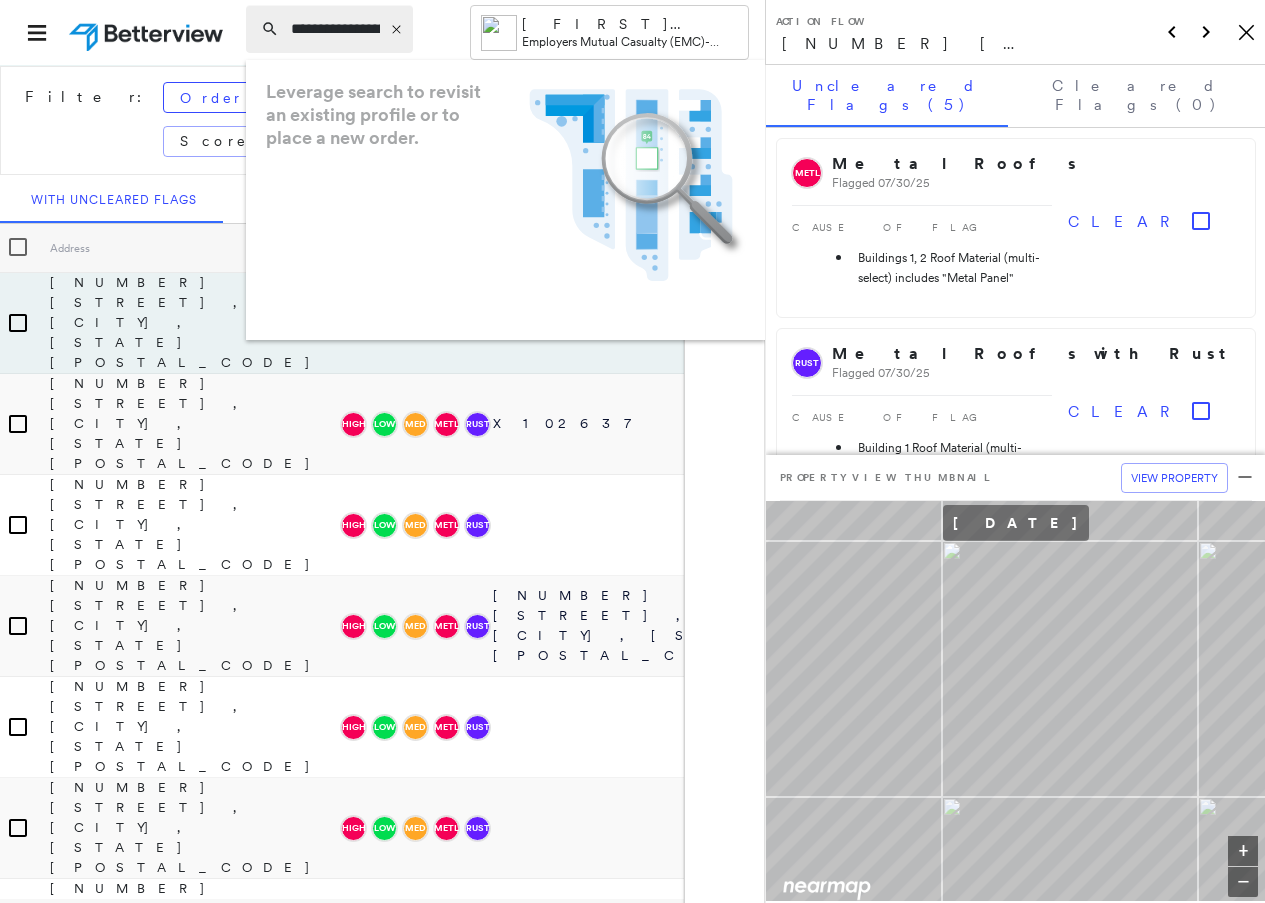 scroll, scrollTop: 0, scrollLeft: 192, axis: horizontal 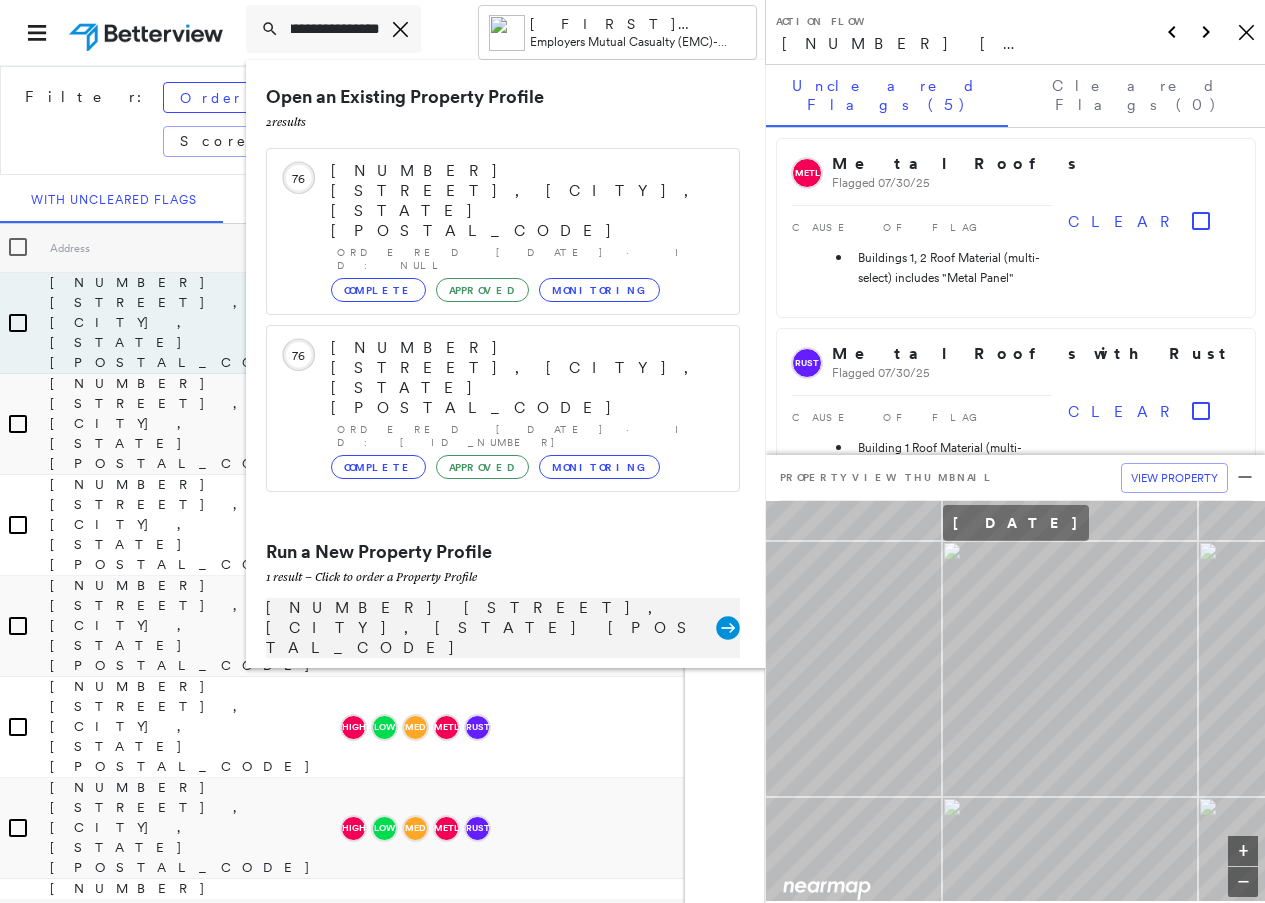 type on "**********" 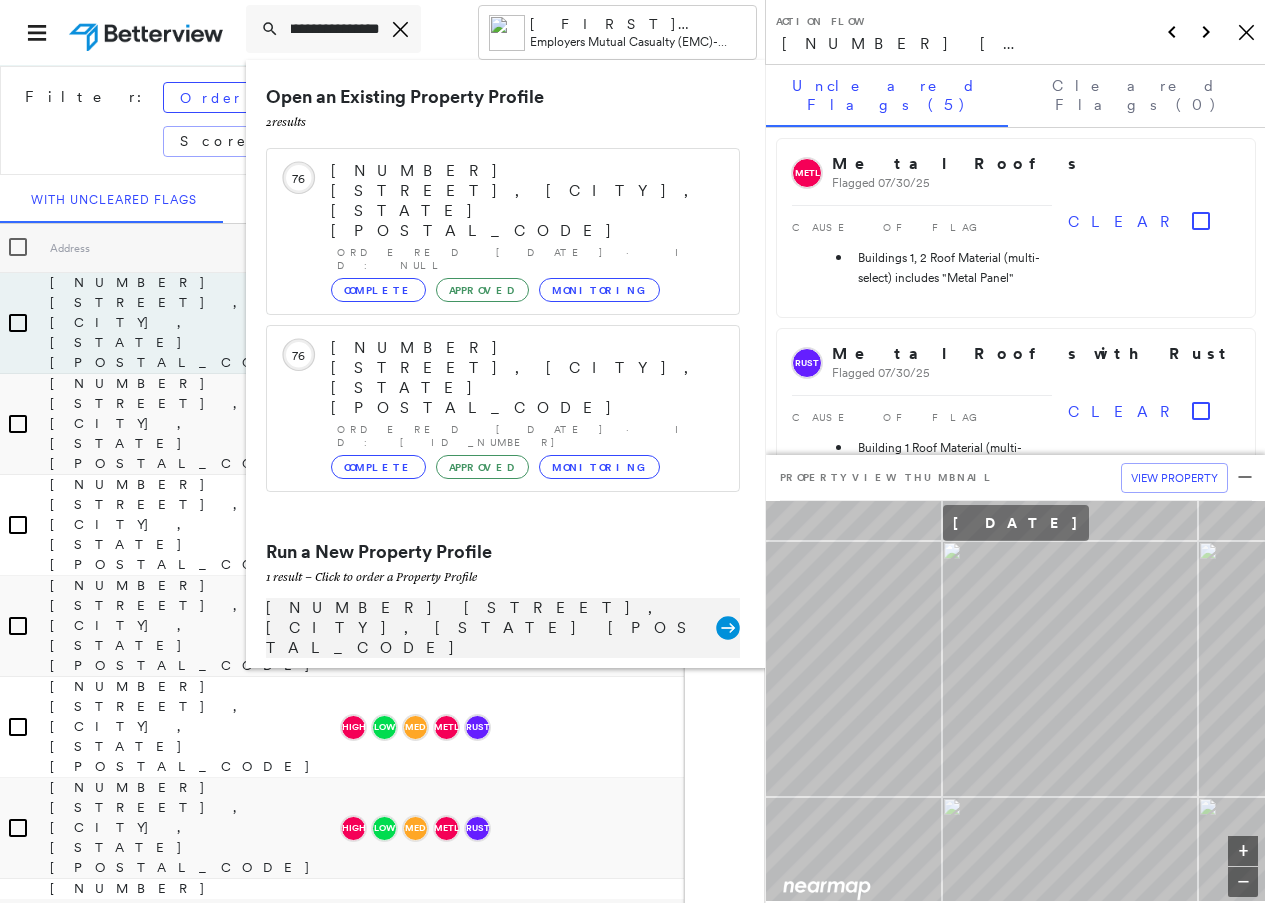 click on "[NUMBER] [STREET], [CITY], [STATE] [POSTAL_CODE]" at bounding box center (491, 628) 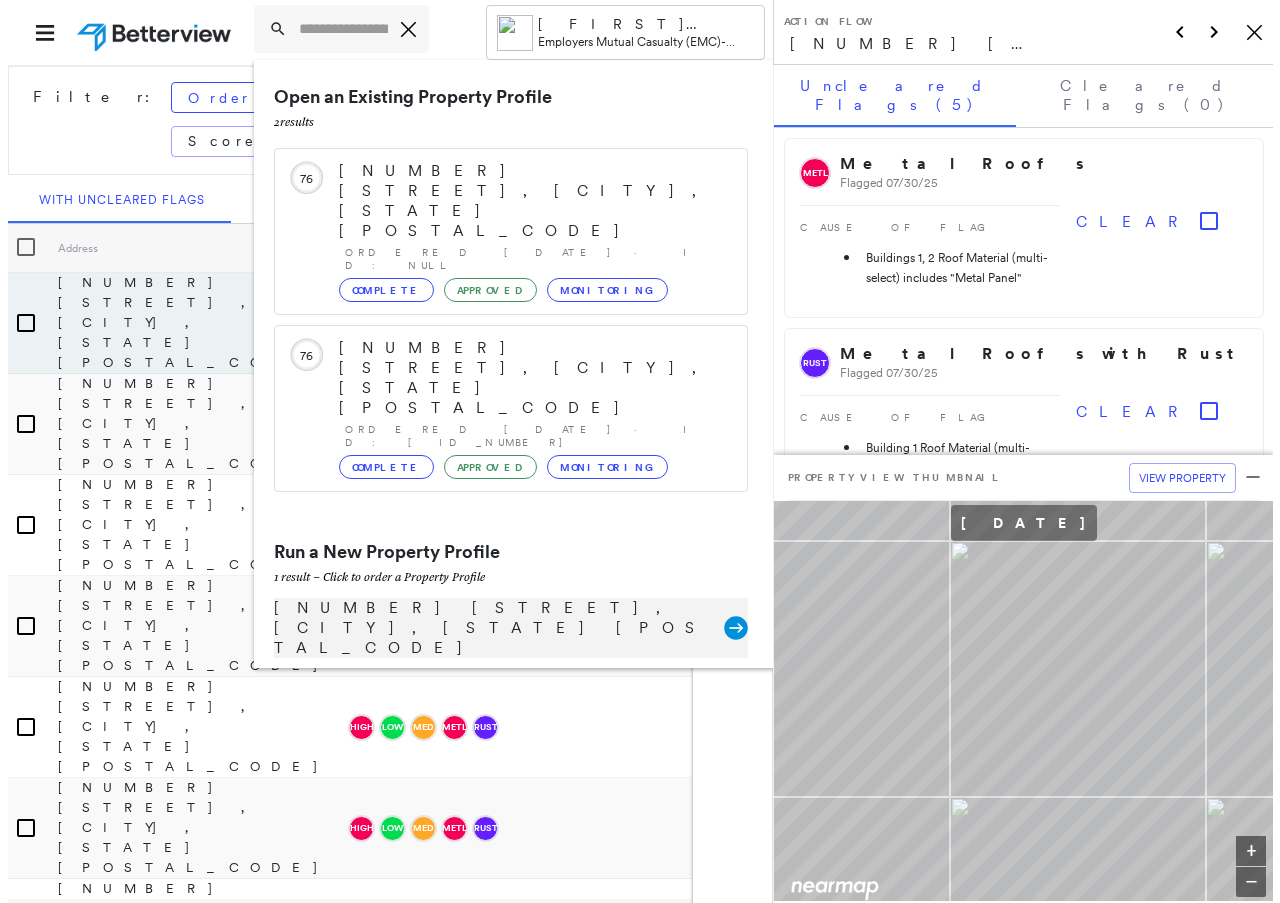 scroll, scrollTop: 0, scrollLeft: 0, axis: both 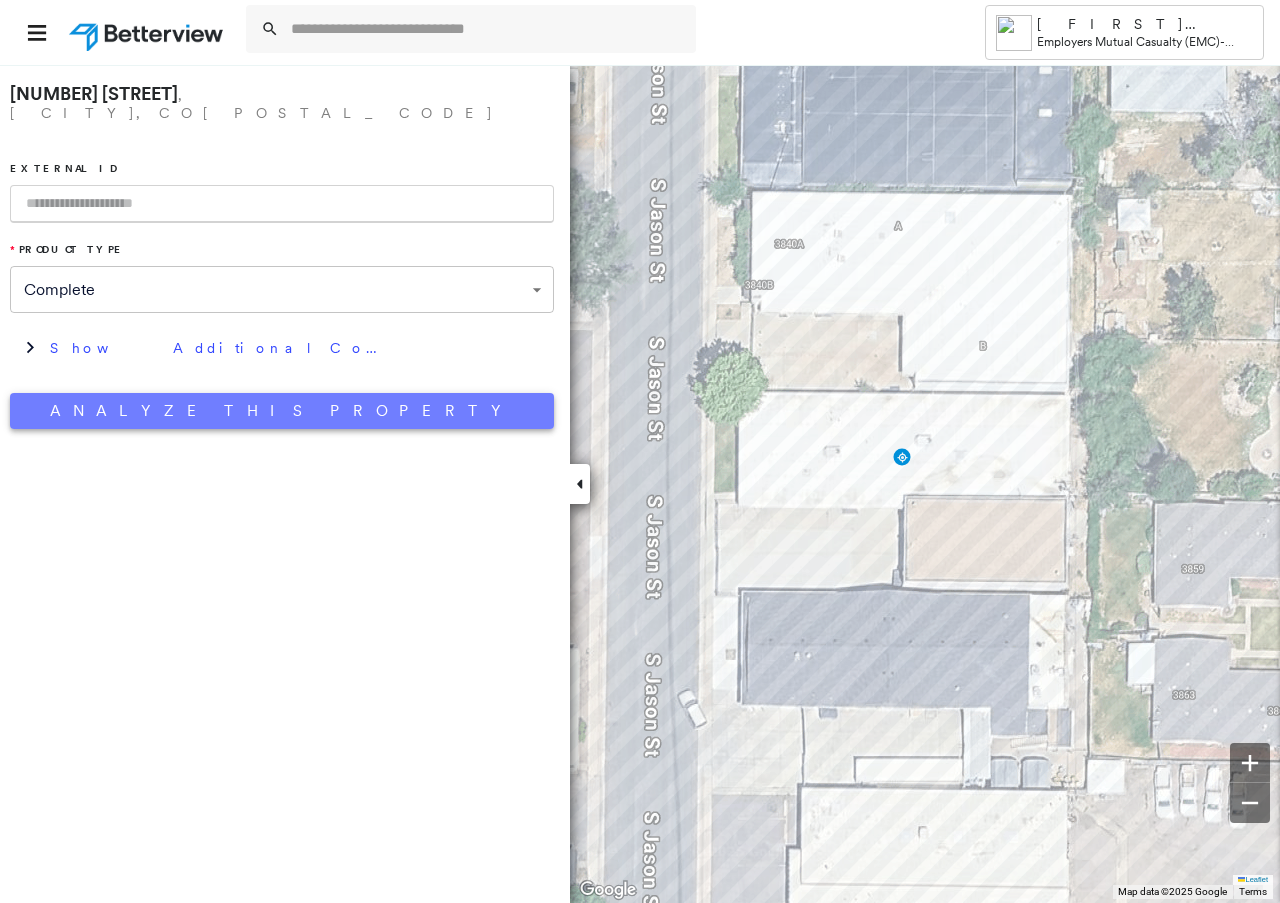 click on "Analyze This Property" at bounding box center (282, 411) 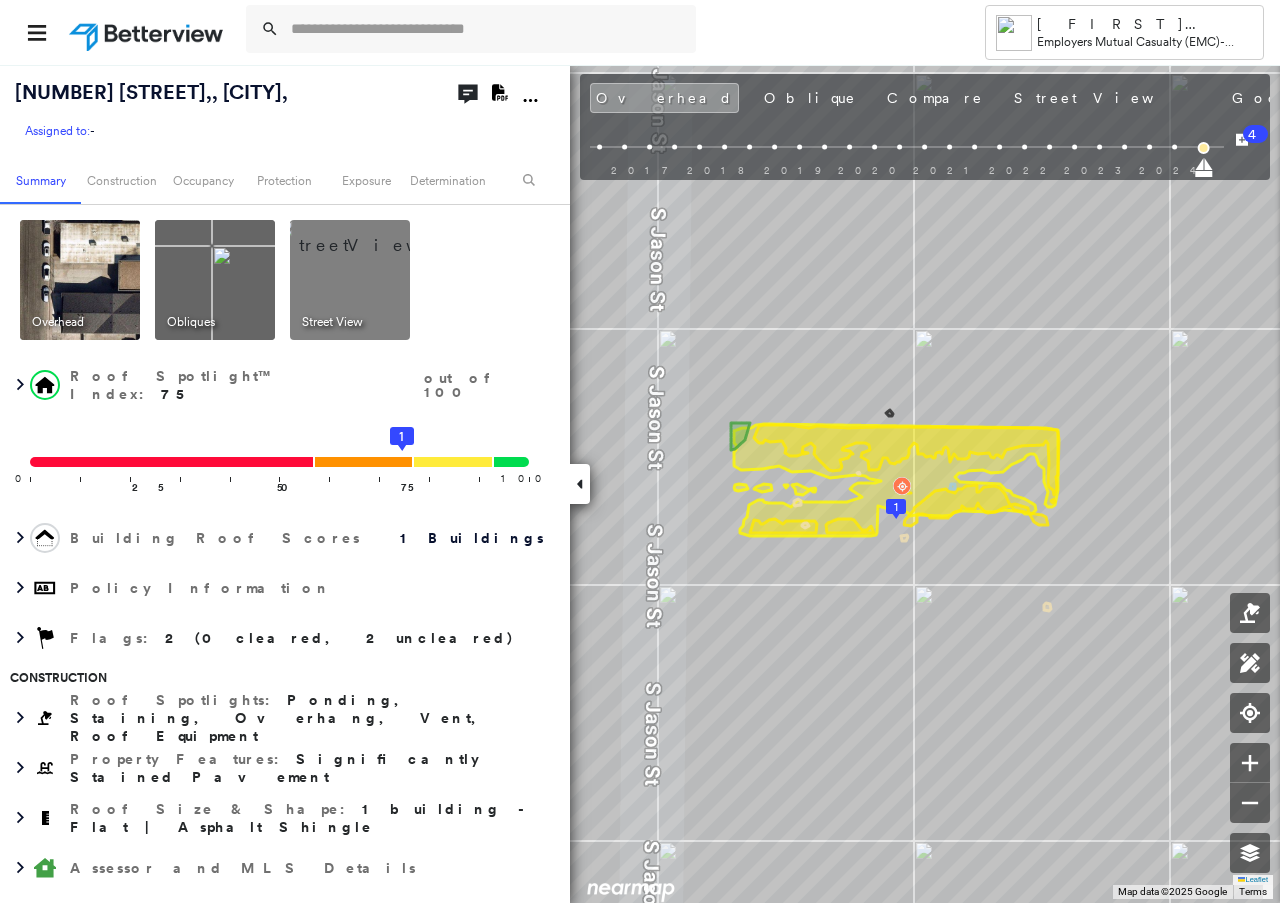 click 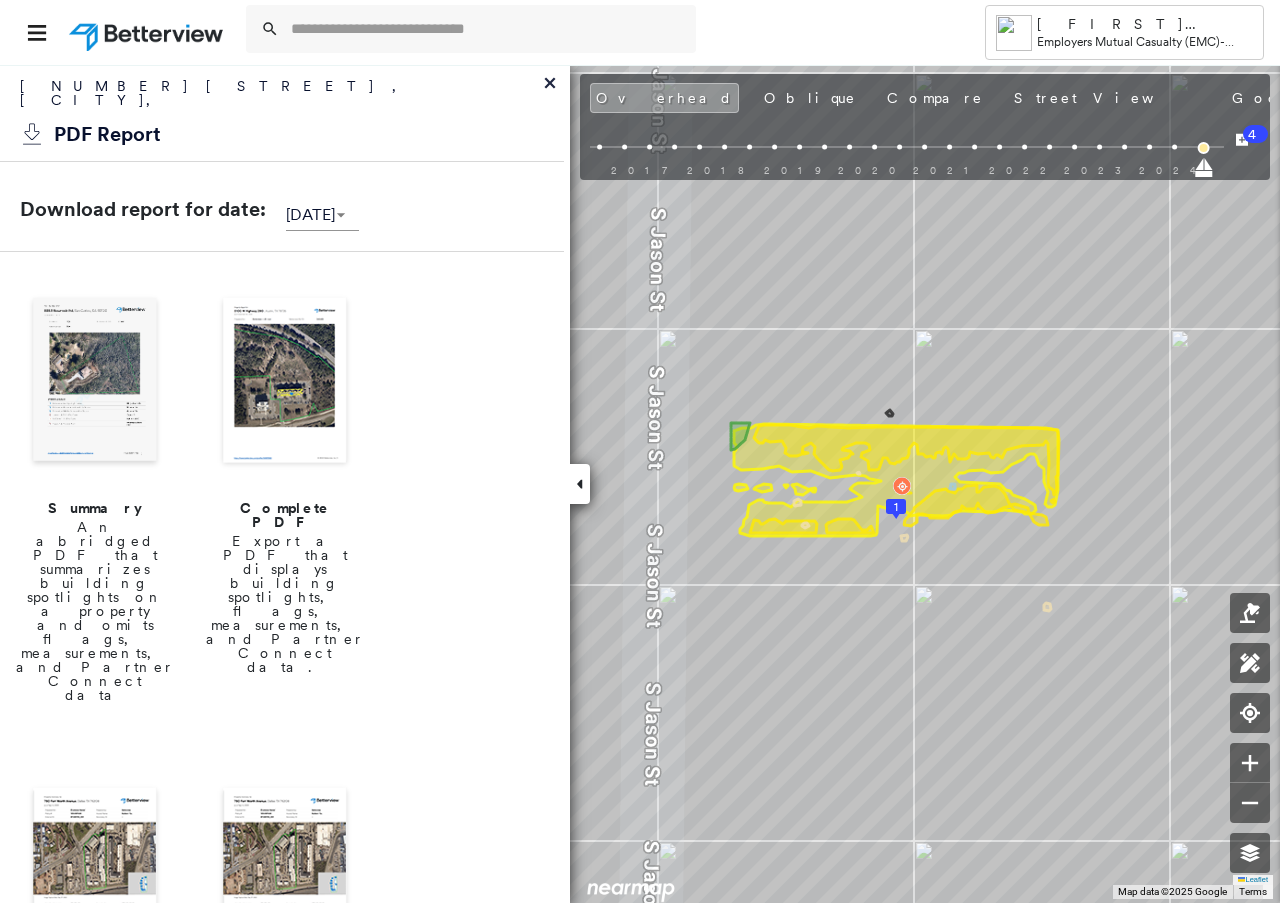 click at bounding box center (285, 382) 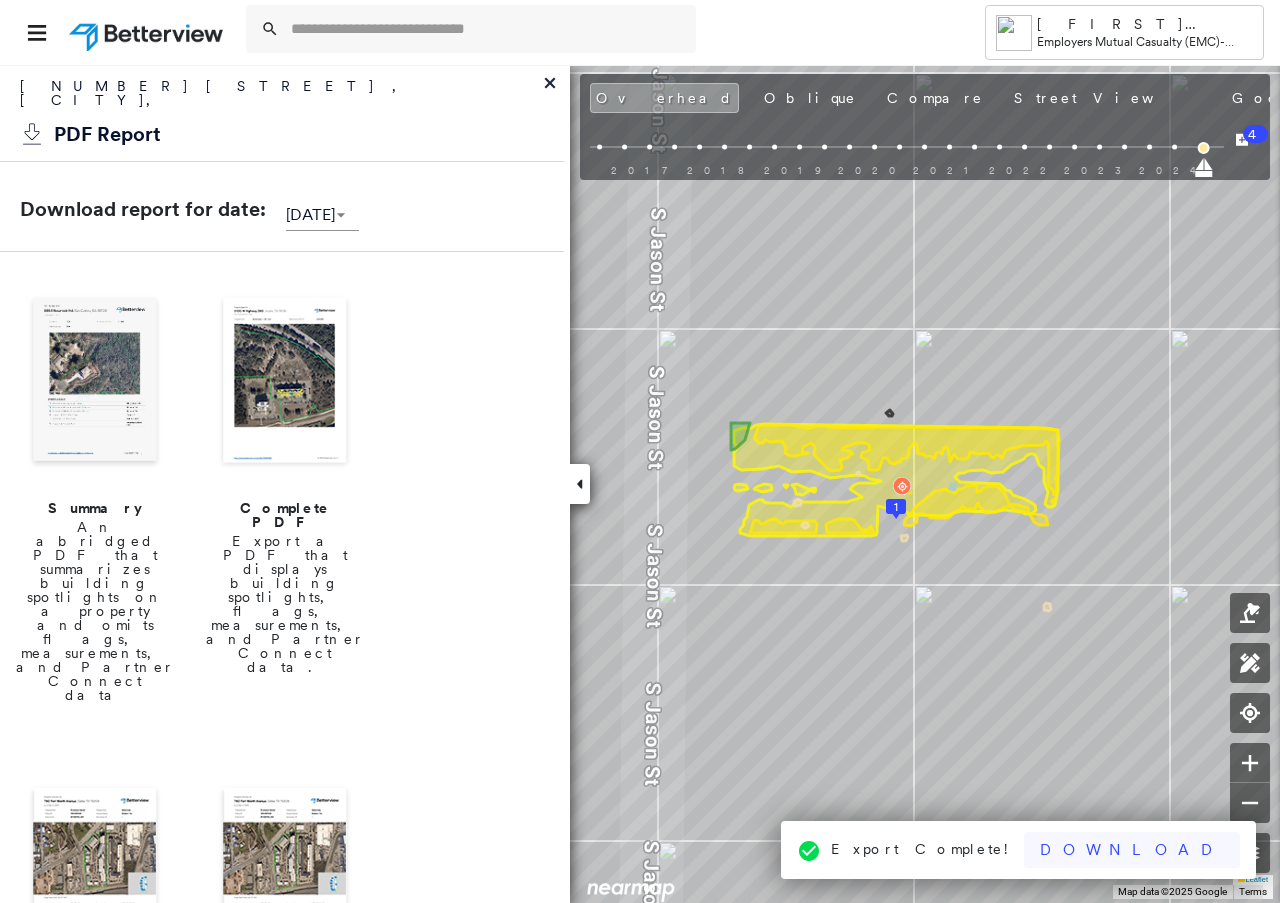 click on "Download" at bounding box center (1132, 850) 